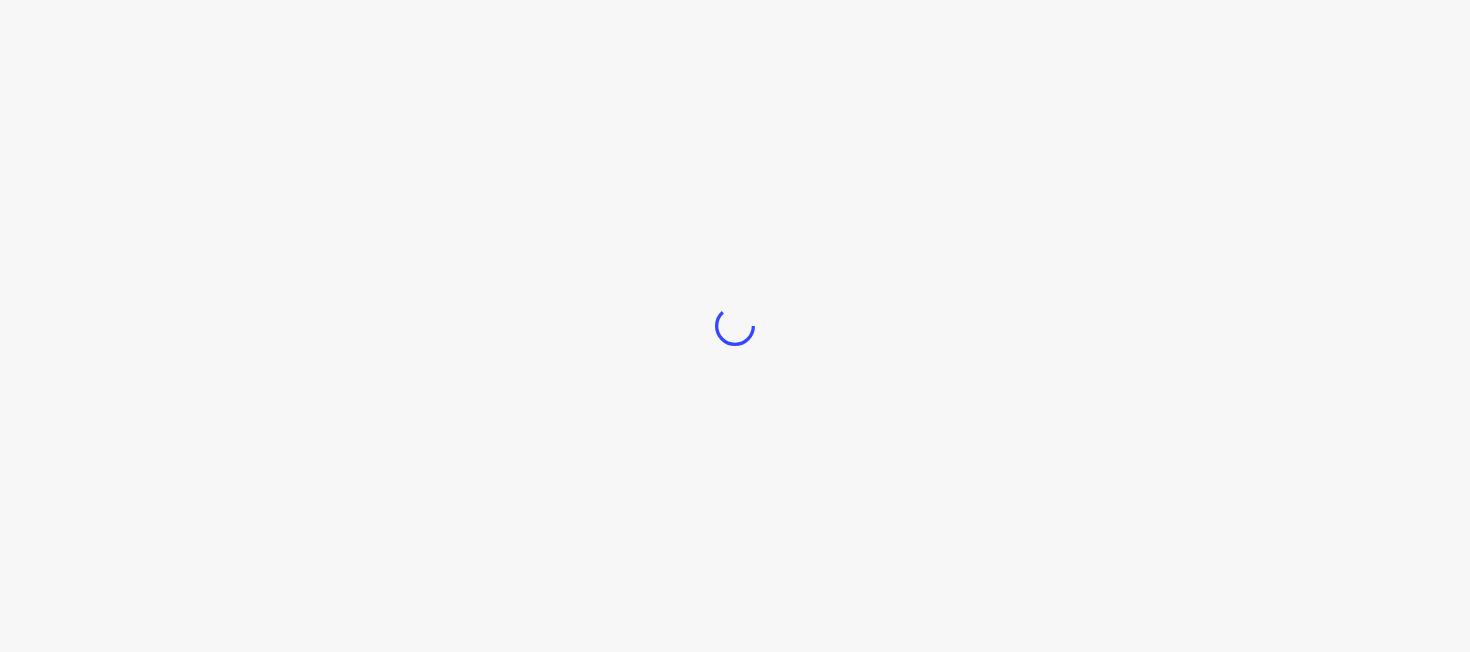 scroll, scrollTop: 0, scrollLeft: 0, axis: both 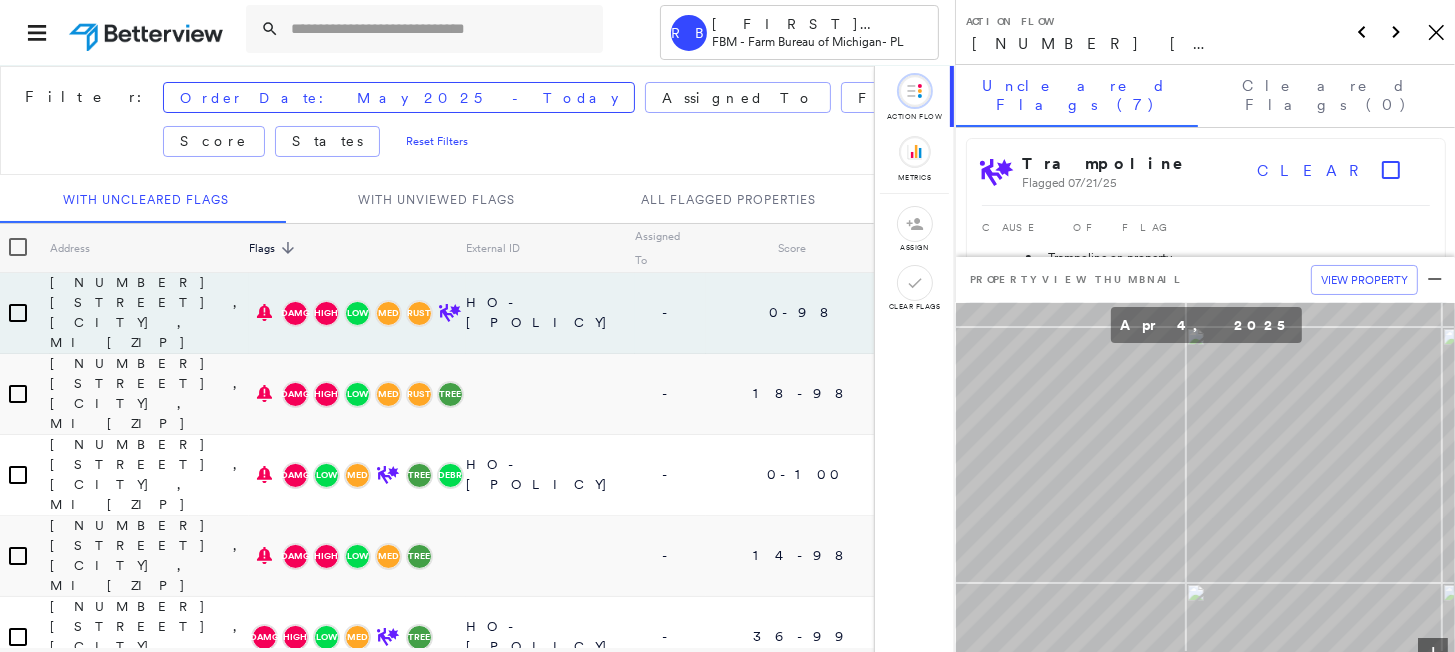 click on "Action Flow [NUMBER] [STREET], [CITY], MI [ZIP] Icon_Closemodal" at bounding box center [1205, 32] 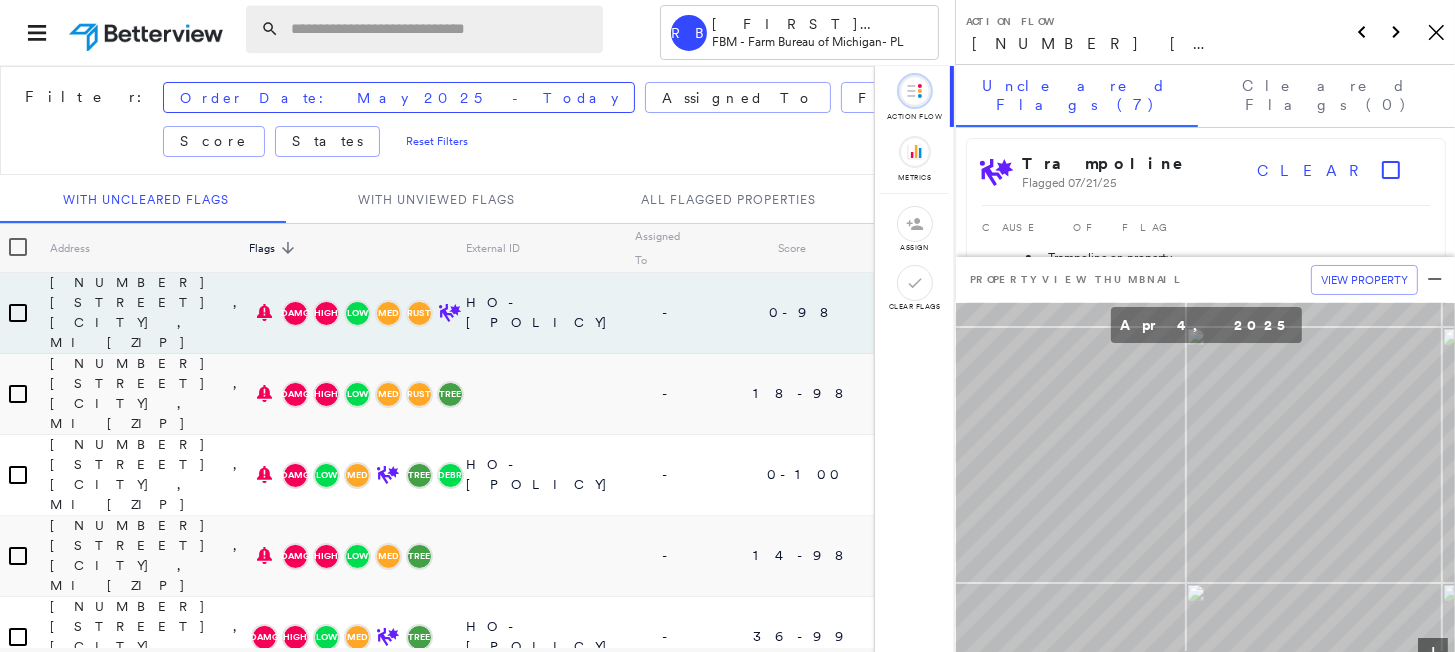 click at bounding box center [441, 29] 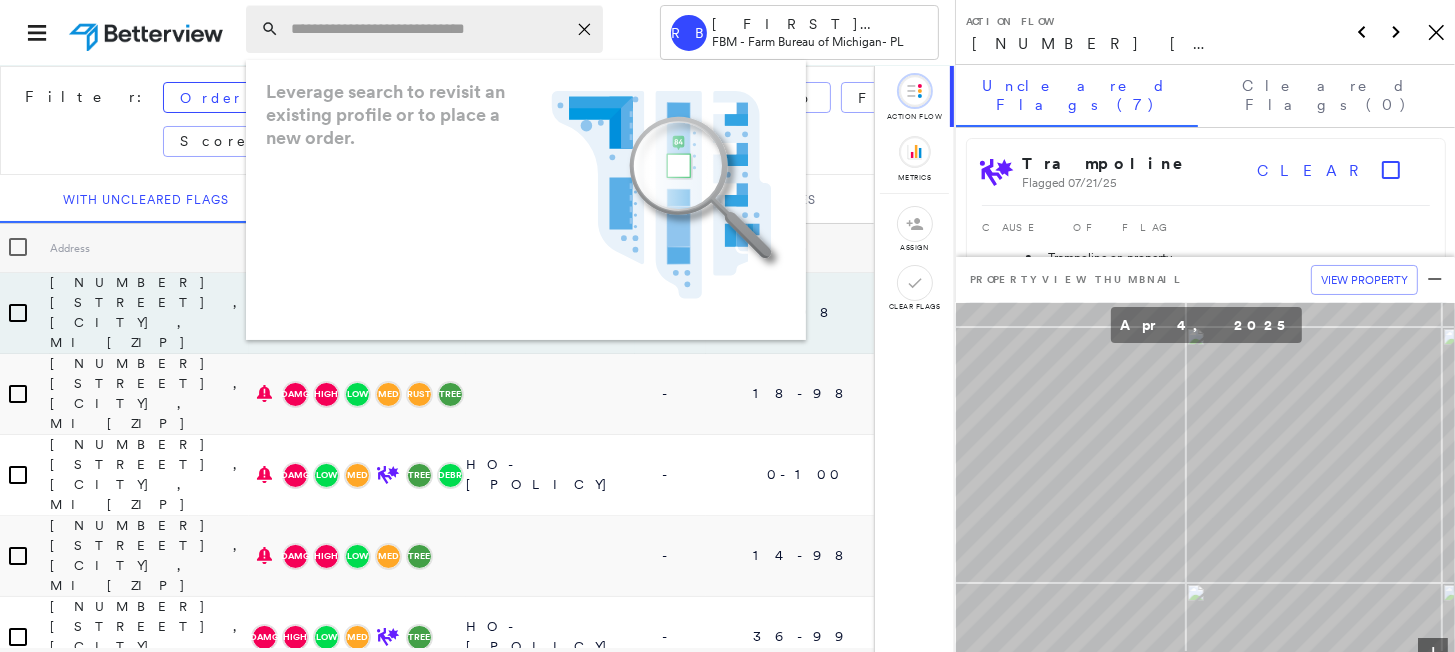 click at bounding box center (428, 29) 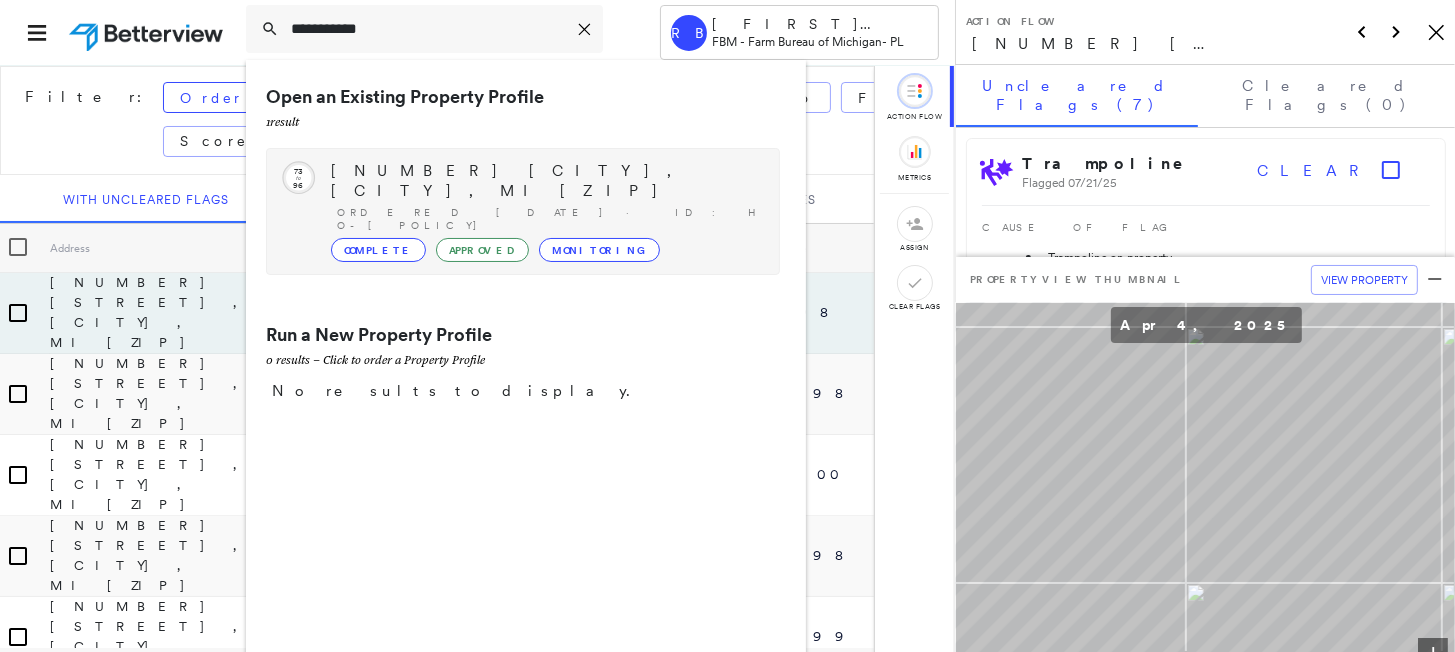 type on "**********" 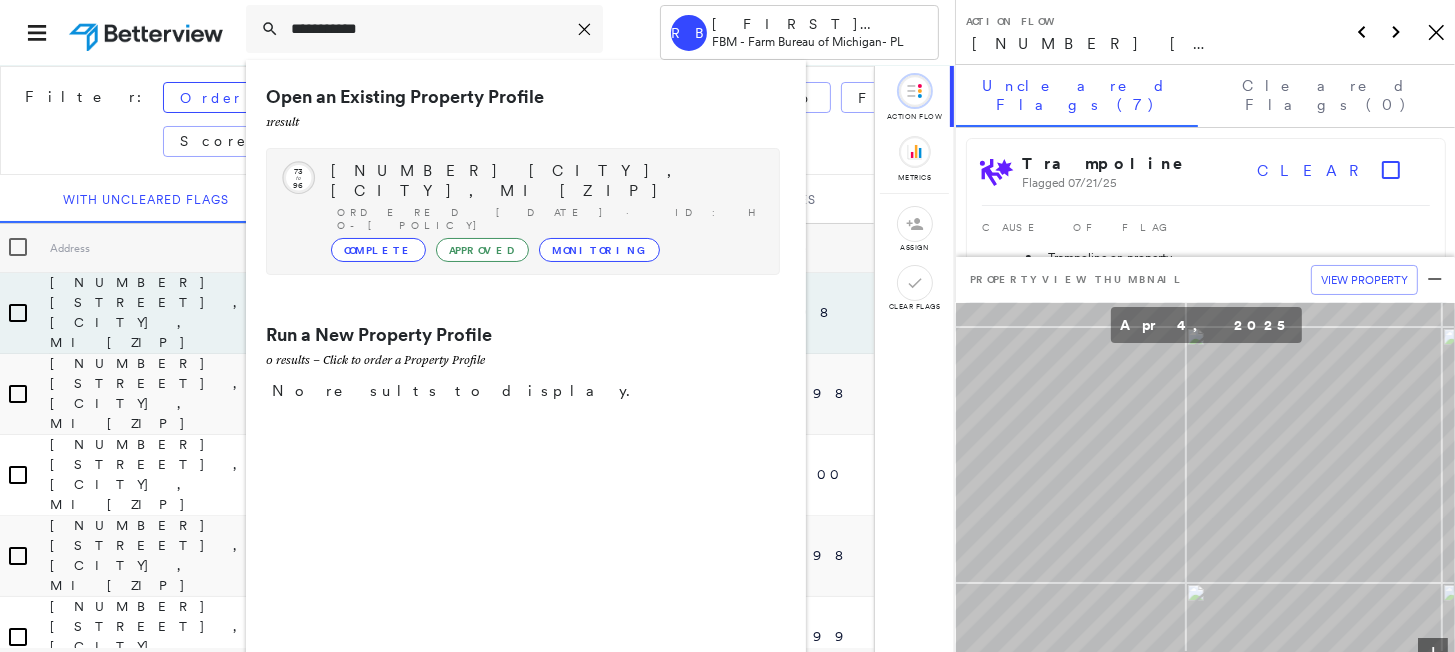 click on "[NUMBER] [CITY], [CITY], MI [ZIP]" at bounding box center [545, 181] 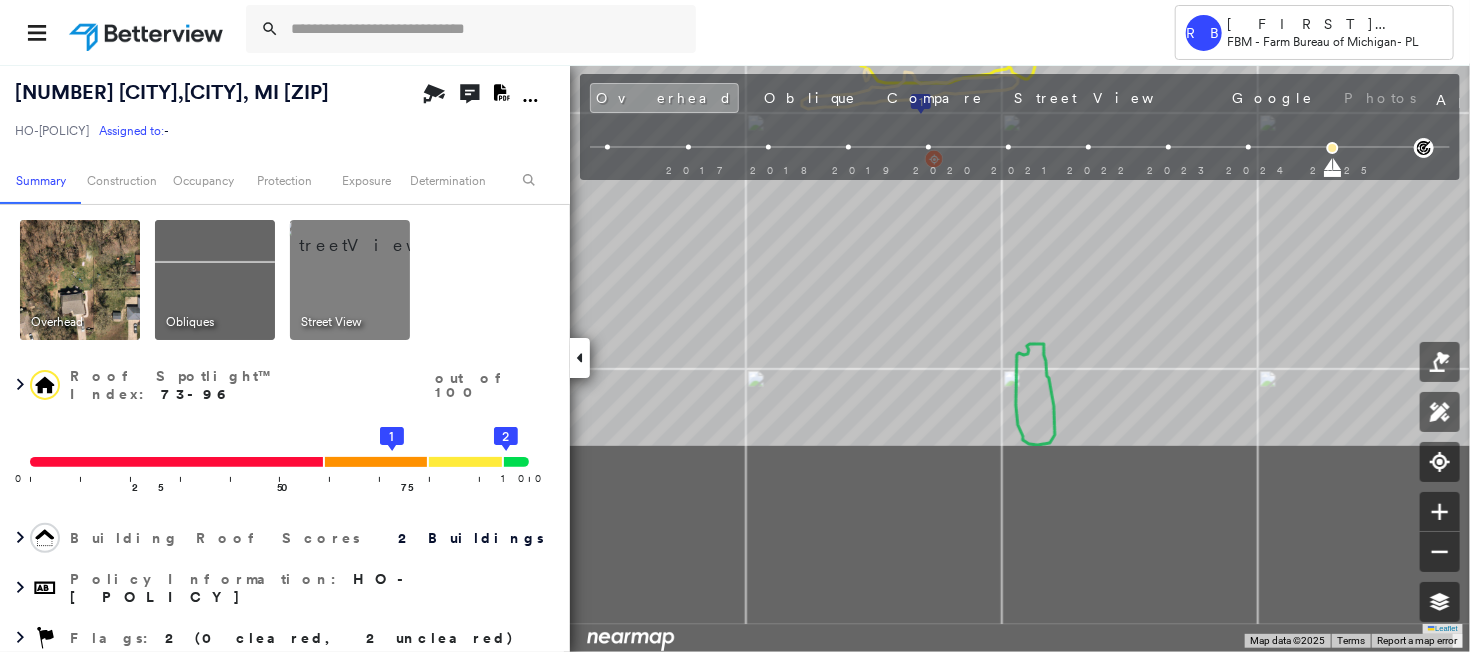 click on "[NUMBER] [CITY],  [CITY], [STATE] [ZIP] HO-[POLICY] Assigned to:  - Assigned to:  - HO-[POLICY] Assigned to:  - Open Comments Download PDF Report Summary Construction Occupancy Protection Exposure Determination Overhead Obliques Street View Roof Spotlight™ Index :  73-96 out of 100 0 100 25 50 75 1 2 Building Roof Scores 2 Buildings Policy Information :  HO-[POLICY] Flags :  2 (0 cleared, 2 uncleared) Construction Roof Spotlights :  Staining, Overhang, Vent Property Features :  Car, Patio Furniture, Fire Pit Roof Size & Shape :  2 buildings  Occupancy Place Detail Protection Exposure FEMA Risk Index Additional Perils Tree Fall Risk:  Present   Determination Flags :  2 (0 cleared, 2 uncleared) Uncleared Flags (2) Cleared Flags  (0) TREE Tree Overhang Flagged [DATE] Clear Low Low Priority Flagged [DATE] Clear Action Taken New Entry History Quote/New Business Terms & Conditions Added ACV Endorsement Added Cosmetic Endorsement Inspection/Loss Control Report Information Added to Inspection Survey General" at bounding box center [735, 358] 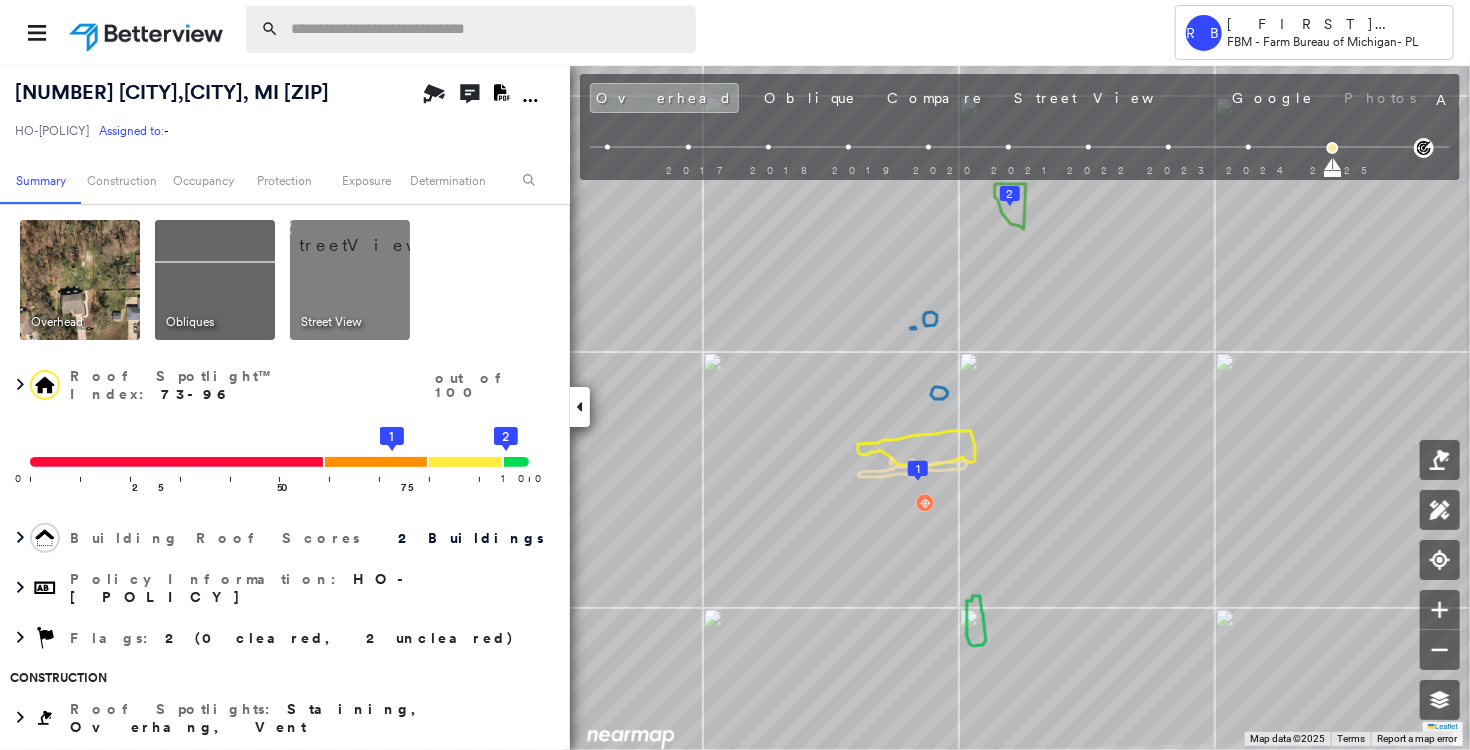 click at bounding box center [487, 29] 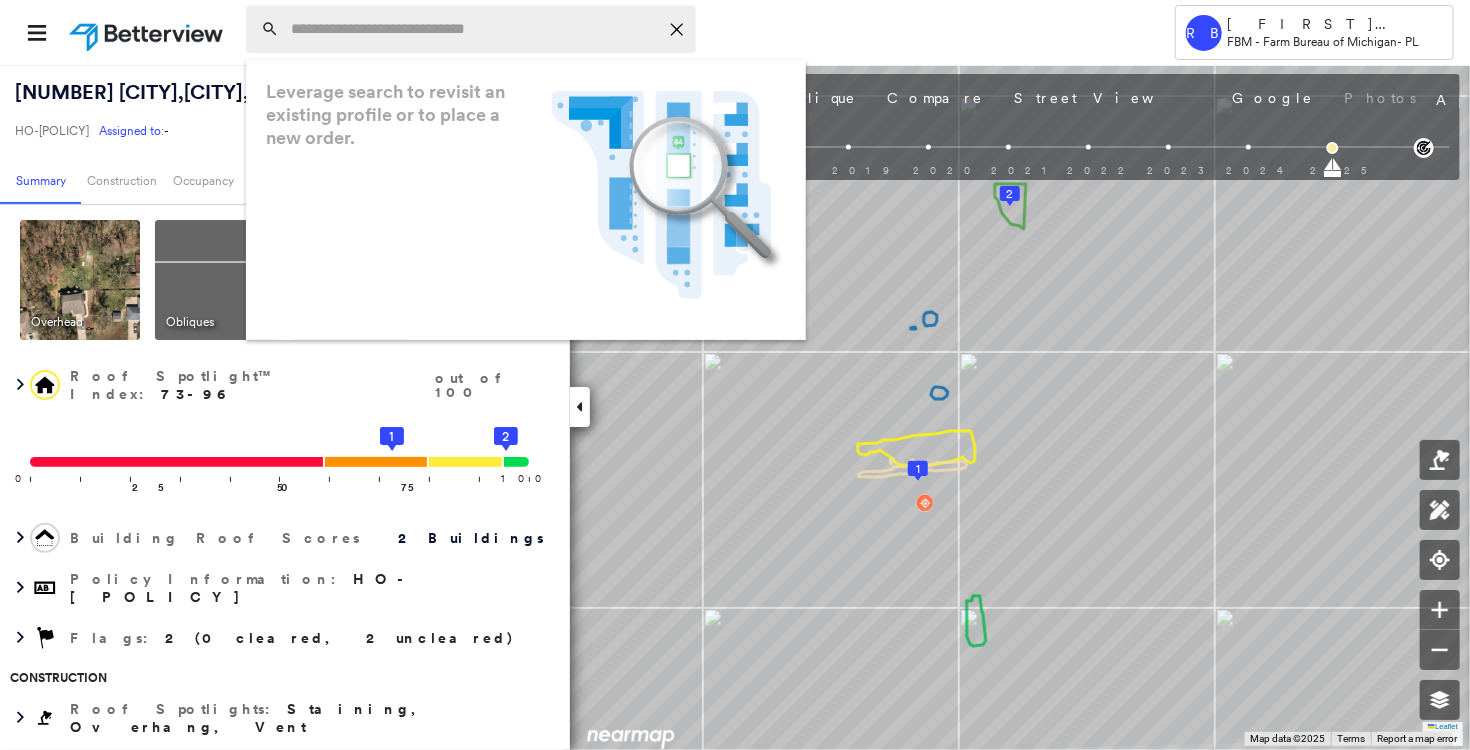 paste on "**********" 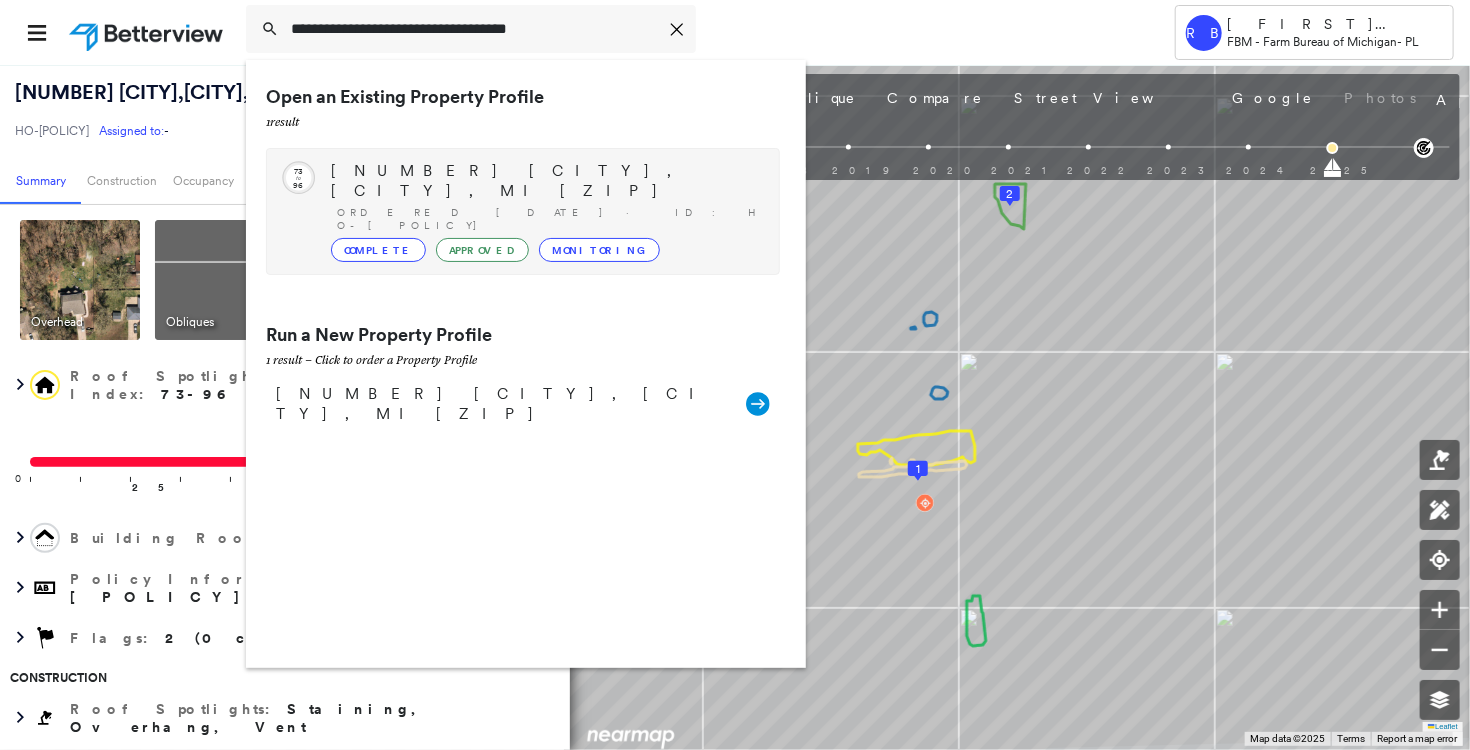 type on "**********" 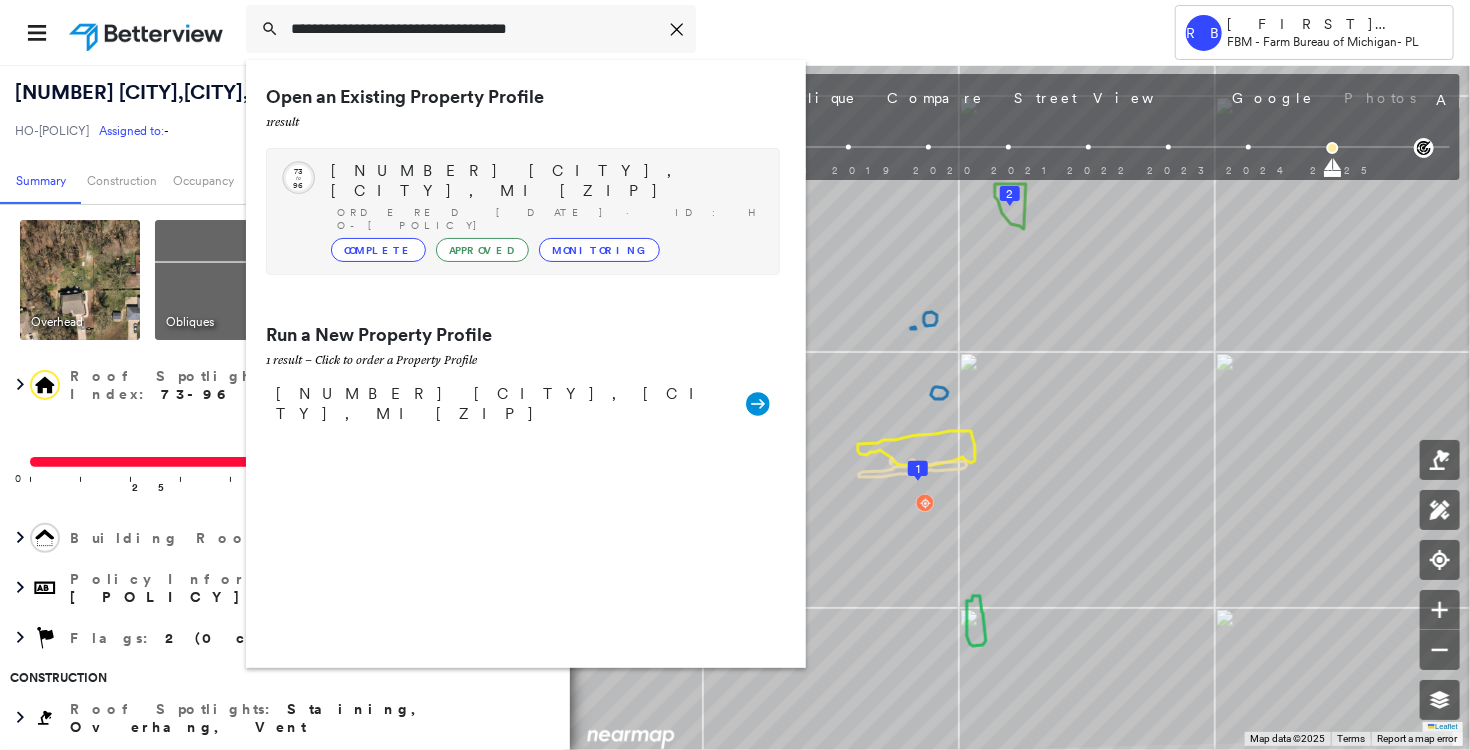 click on "[NUMBER] [CITY], [CITY], MI [ZIP]" at bounding box center (545, 181) 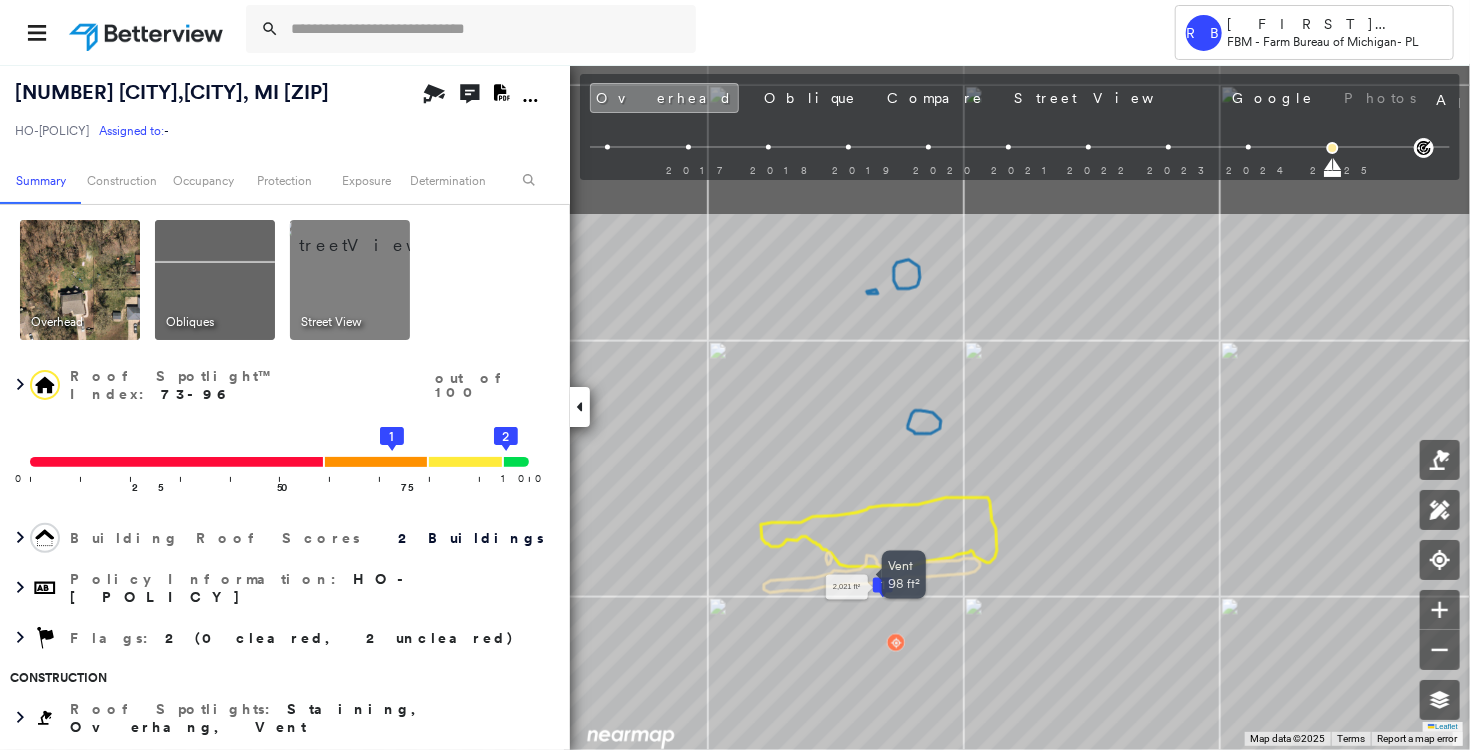 drag, startPoint x: 861, startPoint y: 359, endPoint x: 885, endPoint y: 569, distance: 211.36697 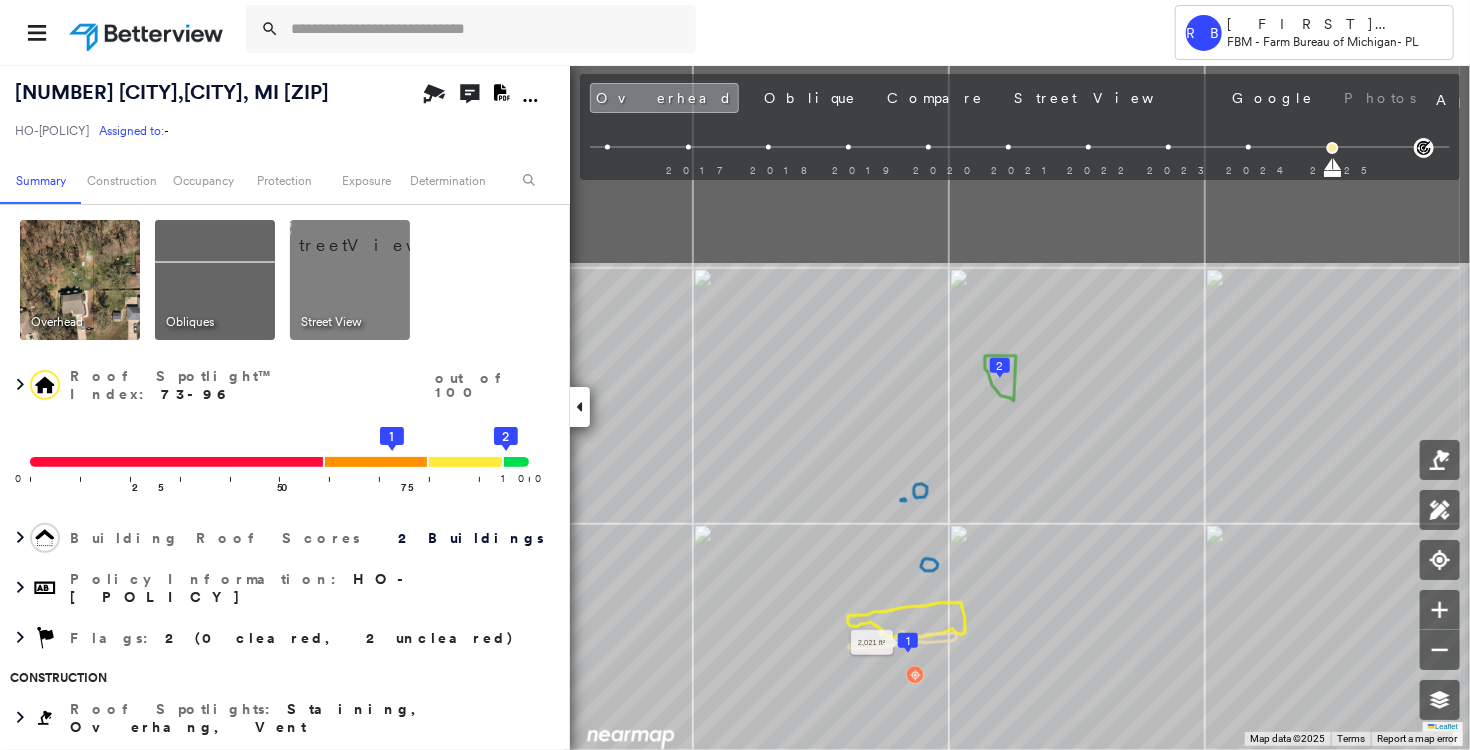 click on "Tower RB [LAST] [LAST] FBM - Farm Bureau of Michigan  -   PL 7052 [CITY],  [CITY], [STATE] [ZIP] HO-[POLICY] Assigned to:  - Assigned to:  - HO-[POLICY] Assigned to:  - Open Comments Download PDF Report Summary Construction Occupancy Protection Exposure Determination Overhead Obliques Street View Roof Spotlight™ Index :  73-96 out of 100 0 100 25 50 75 1 2 Building Roof Scores 2 Buildings Policy Information :  HO-[POLICY] Flags :  2 (0 cleared, 2 uncleared) Construction Roof Spotlights :  Staining, Overhang, Vent Property Features :  Car, Patio Furniture, Fire Pit Roof Size & Shape :  2 buildings  Occupancy Place Detail Protection Exposure FEMA Risk Index Additional Perils Tree Fall Risk:  Present   Determination Flags :  2 (0 cleared, 2 uncleared) Uncleared Flags (2) Cleared Flags  (0) TREE Tree Overhang Flagged [DATE] Clear Low Low Priority Flagged [DATE] Clear Action Taken New Entry History Quote/New Business Terms & Conditions Added ACV Endorsement Added Cosmetic Endorsement General Save Renewal" at bounding box center [735, 375] 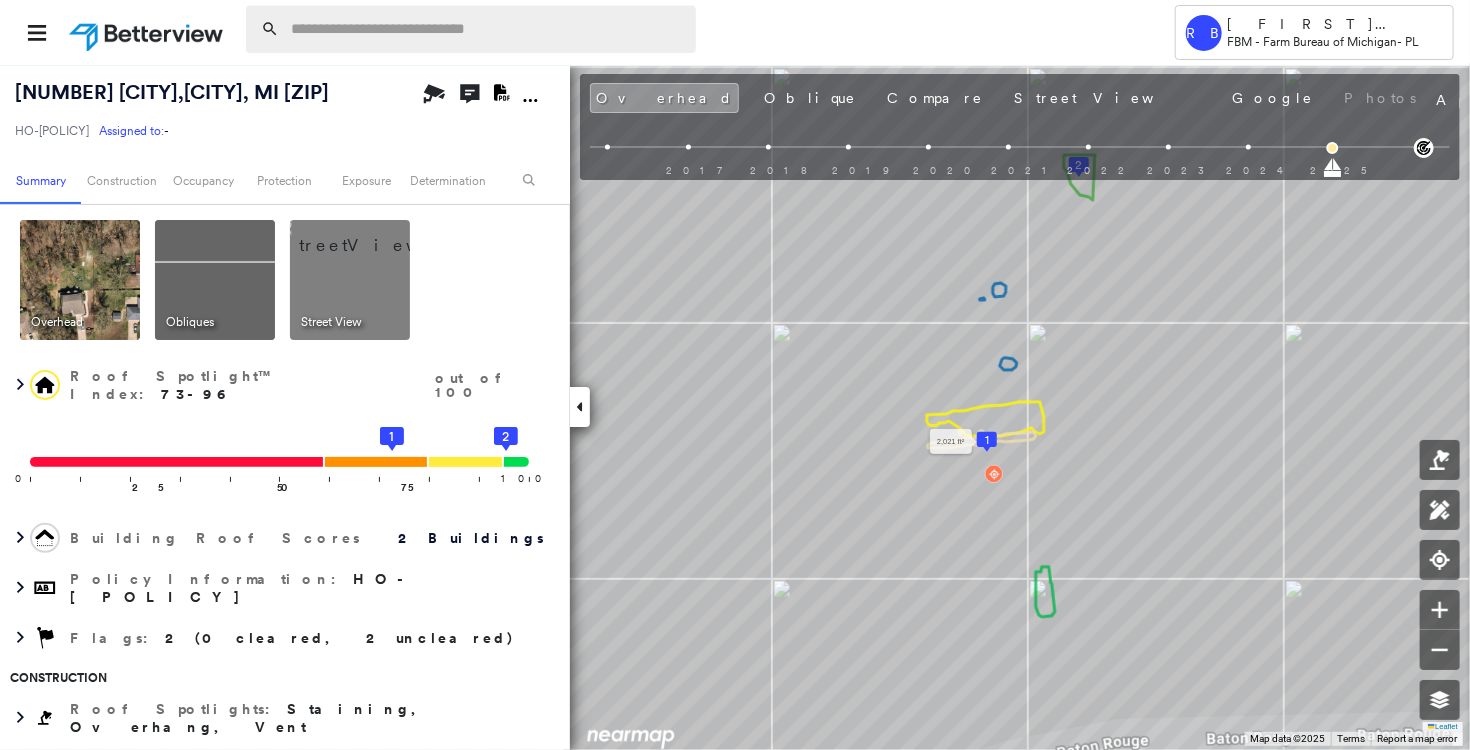 click at bounding box center [487, 29] 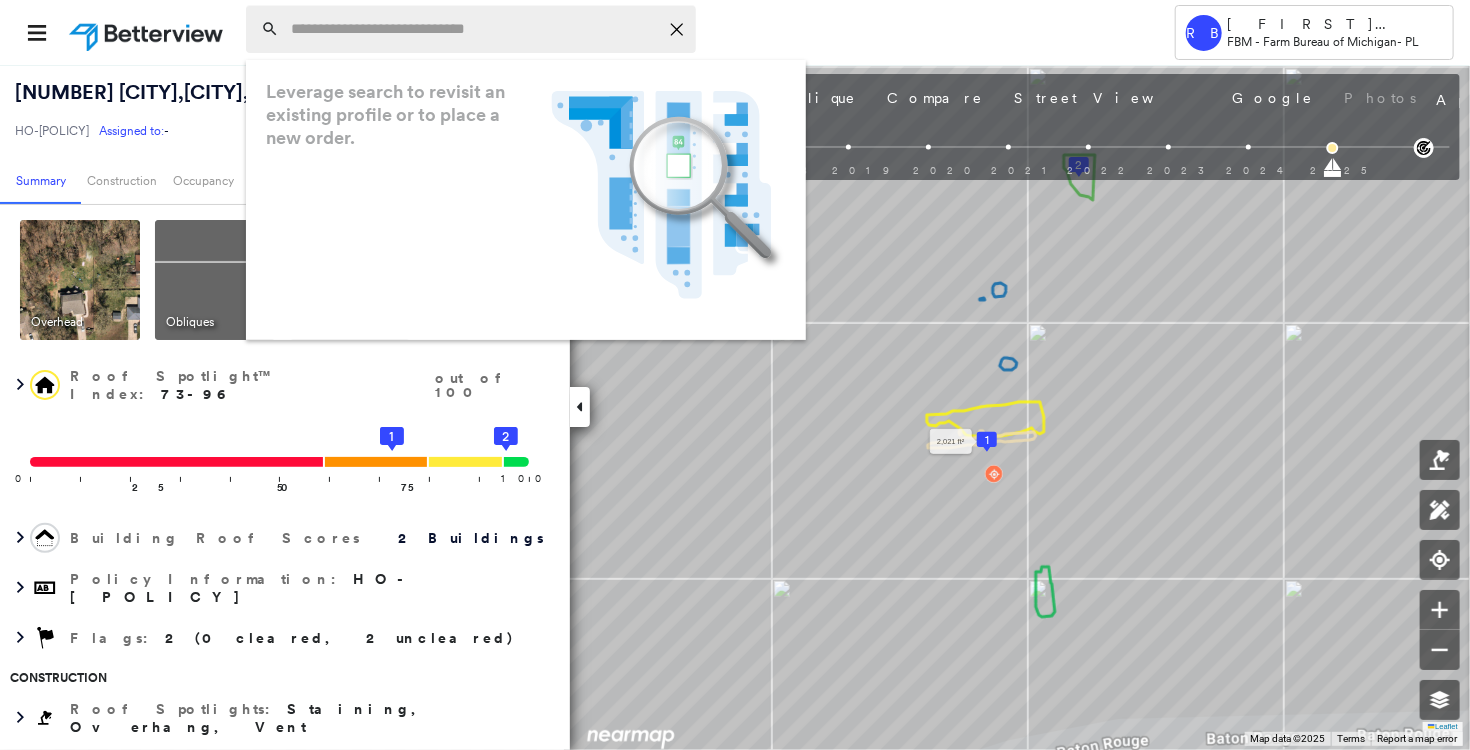 paste on "**********" 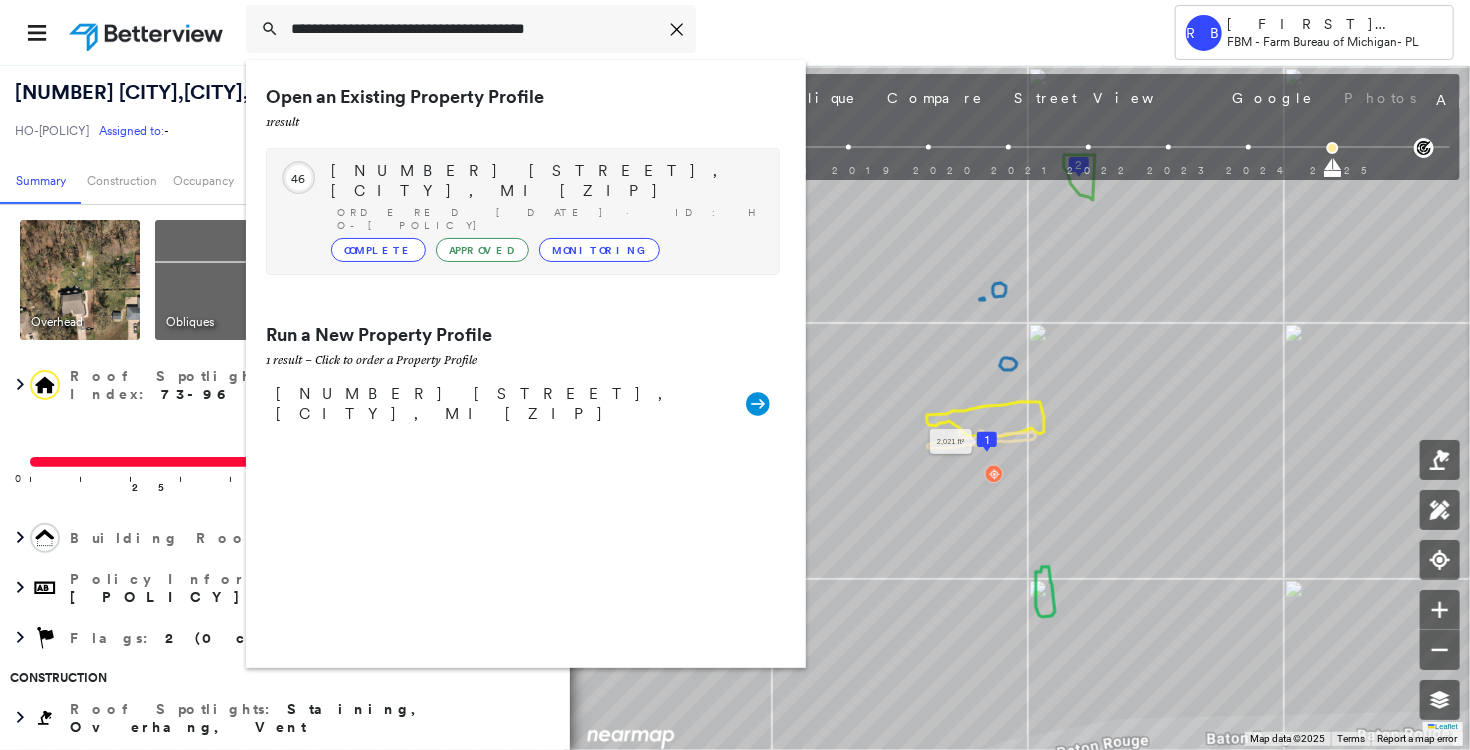 type on "**********" 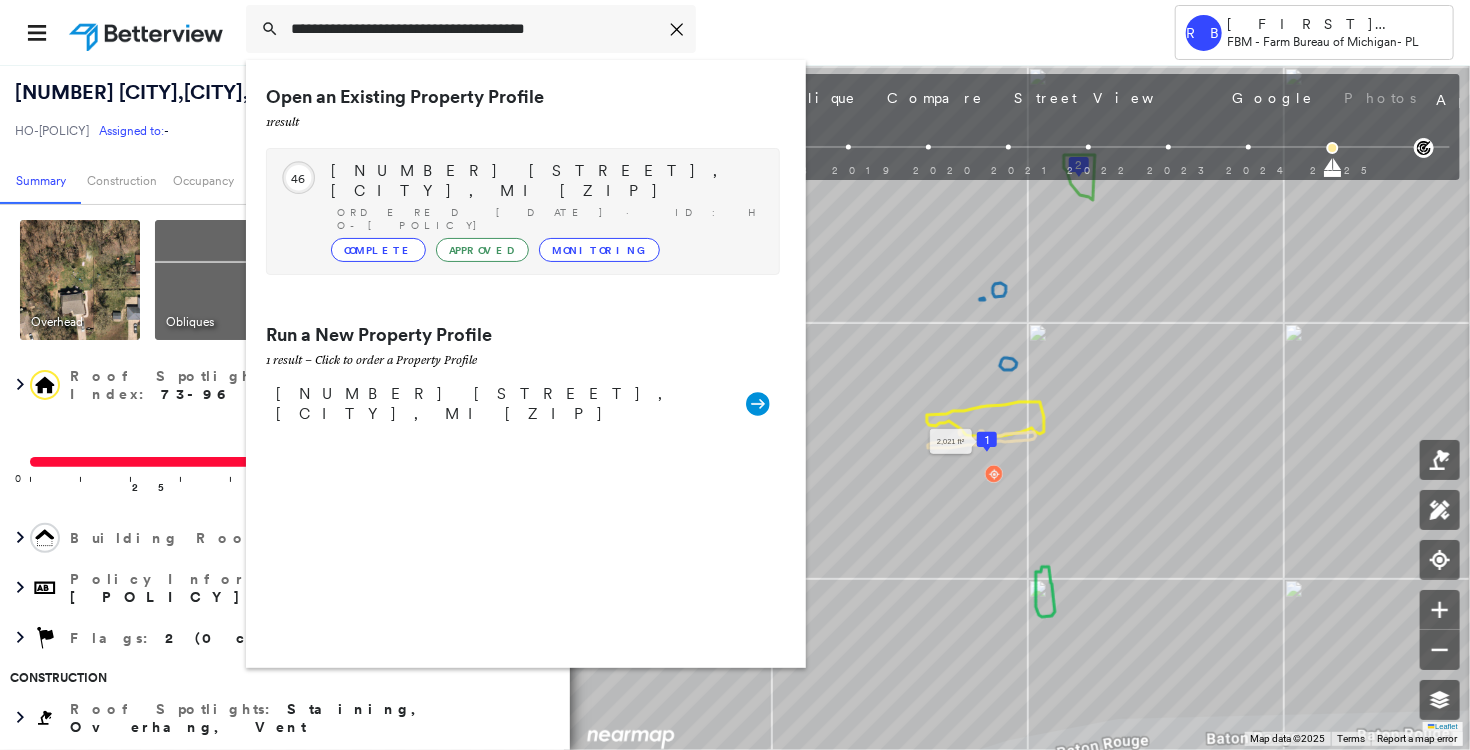 click on "[NUMBER] [STREET], [CITY], MI [ZIP]" at bounding box center (545, 181) 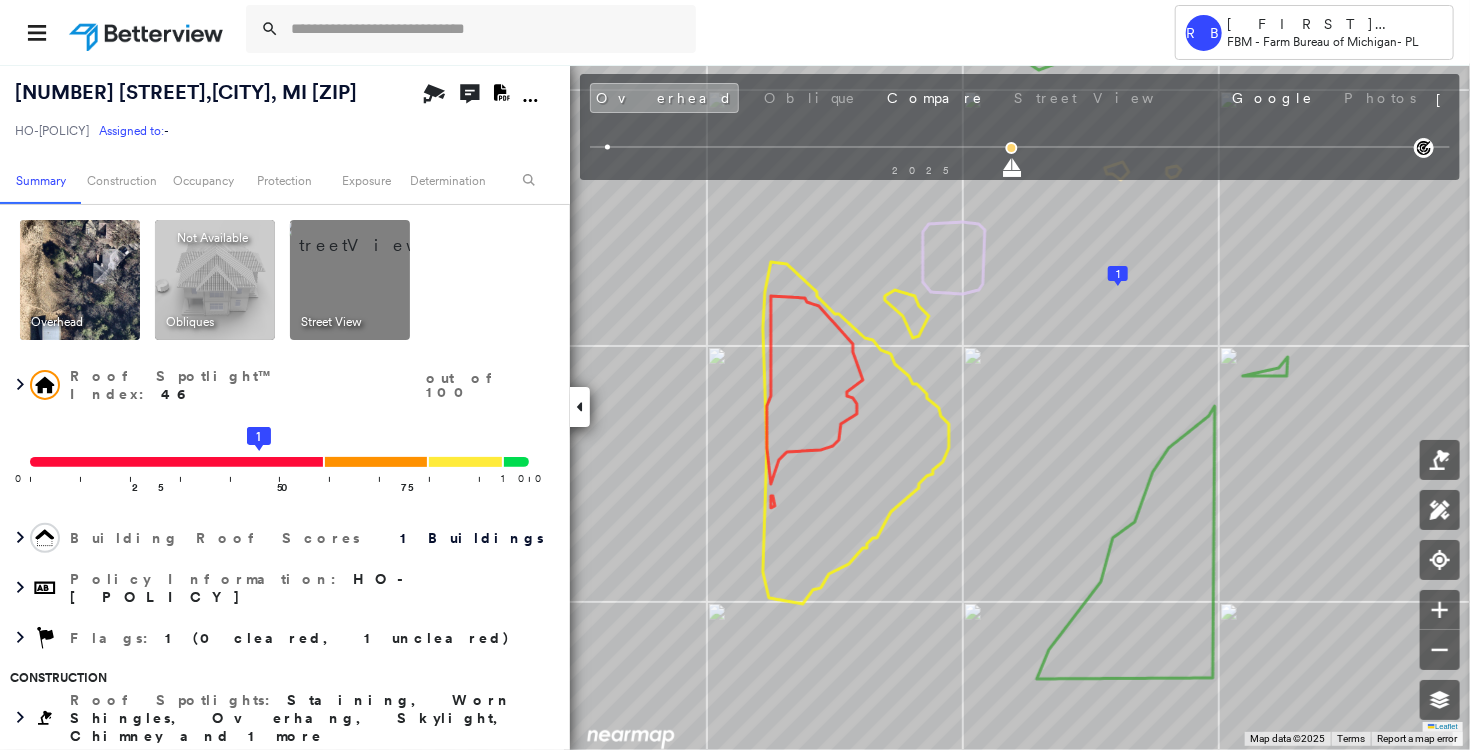 drag, startPoint x: 927, startPoint y: 467, endPoint x: 971, endPoint y: 405, distance: 76.02631 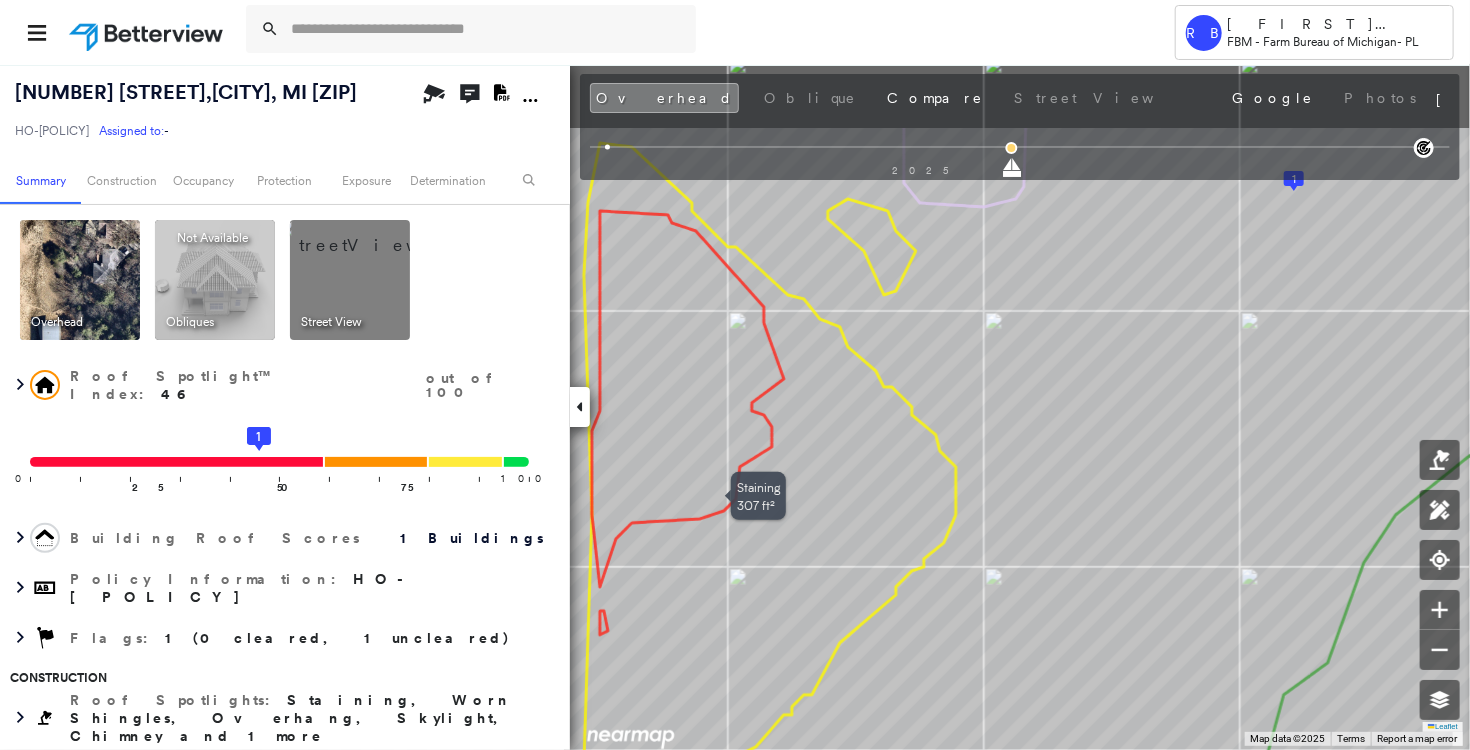 drag, startPoint x: 893, startPoint y: 389, endPoint x: 832, endPoint y: 396, distance: 61.400326 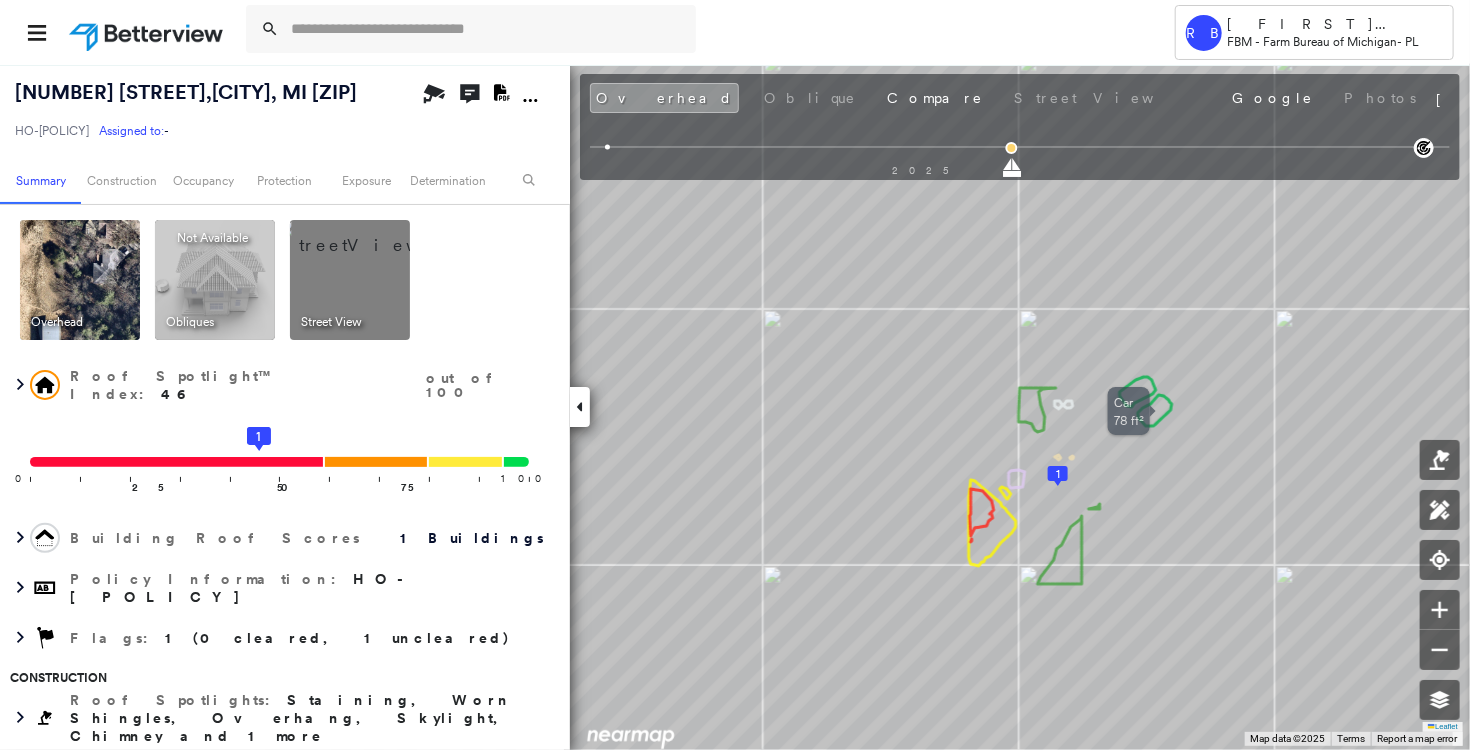 drag, startPoint x: 769, startPoint y: 468, endPoint x: 1151, endPoint y: 415, distance: 385.65918 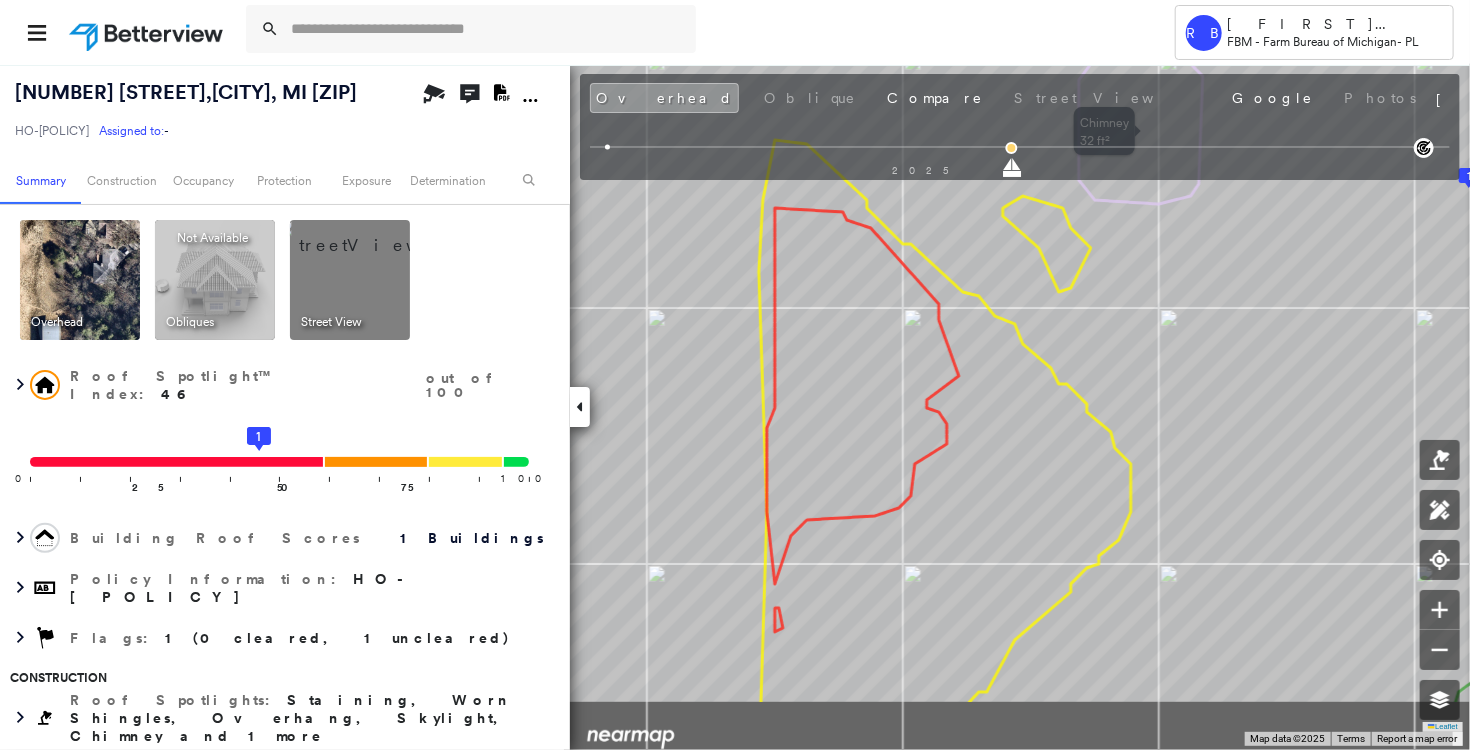 click on "[NUMBER] [STREET], [CITY], [STATE] [ZIP] HO-[POLICY] Assigned to:  - Assigned to:  - HO-[POLICY] Assigned to:  - Open Comments Download PDF Report Summary Construction Occupancy Protection Exposure Determination Overhead Obliques Not Available ; Street View Roof Spotlight™ Index :  46 out of 100 0 100 25 50 1 75 Building Roof Scores 1 Buildings Policy Information :  HO-[POLICY] Flags :  1 (0 cleared, 1 uncleared) Construction Roof Spotlights :  Staining, Worn Shingles, Overhang, Skylight, Chimney and 1 more Property Features :  Car, Water Hazard Roof Size & Shape :  1 building  - Hip | Asphalt Shingle Occupancy Place Detail Protection Exposure FEMA Risk Index Additional Perils Tree Fall Risk:  Present   Determination Flags :  1 (0 cleared, 1 uncleared) Uncleared Flags (1) Cleared Flags  (0) Med Medium Priority Flagged [DATE] Clear Action Taken New Entry History Quote/New Business Terms & Conditions Added ACV Endorsement Added Cosmetic Endorsement Inspection/Loss Control Onsite Inspection Ordered General" at bounding box center [735, 407] 